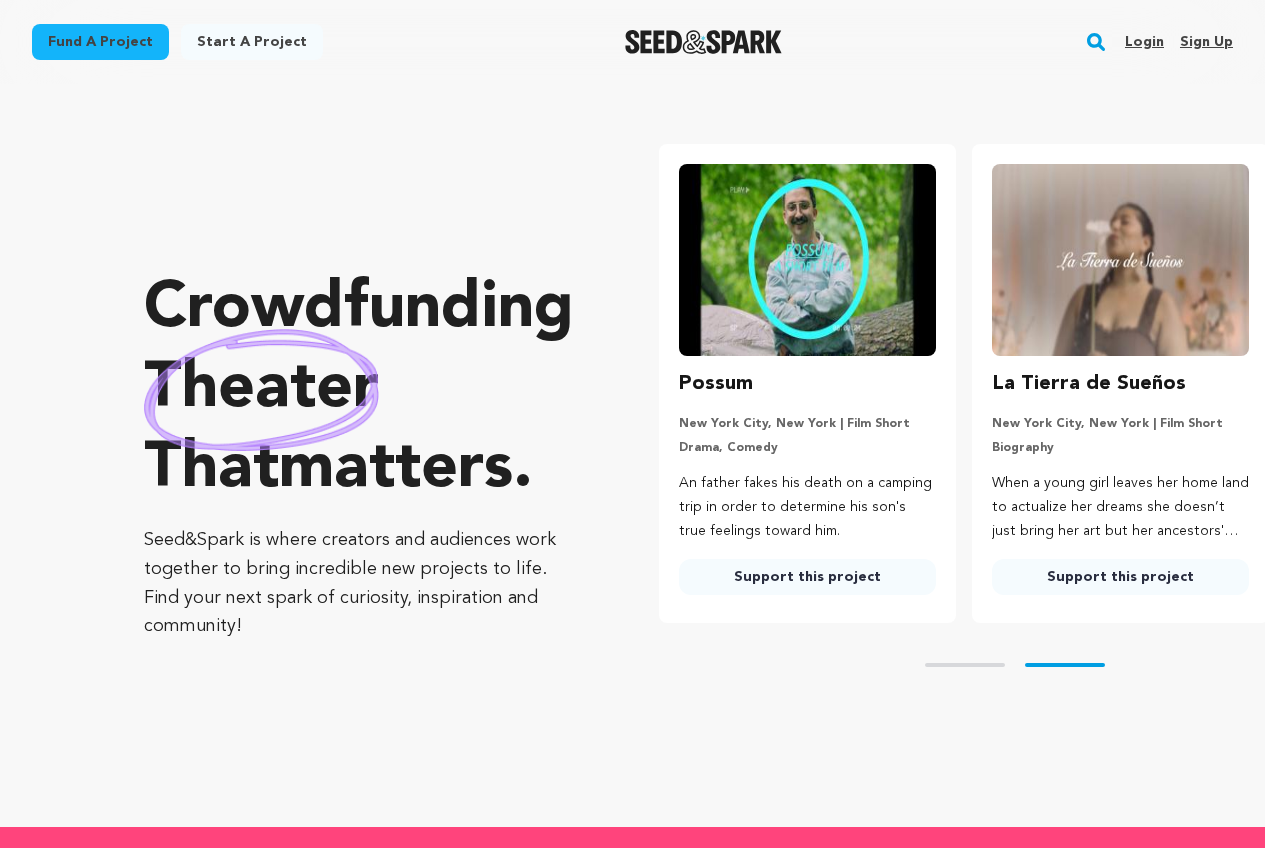 scroll, scrollTop: 0, scrollLeft: 0, axis: both 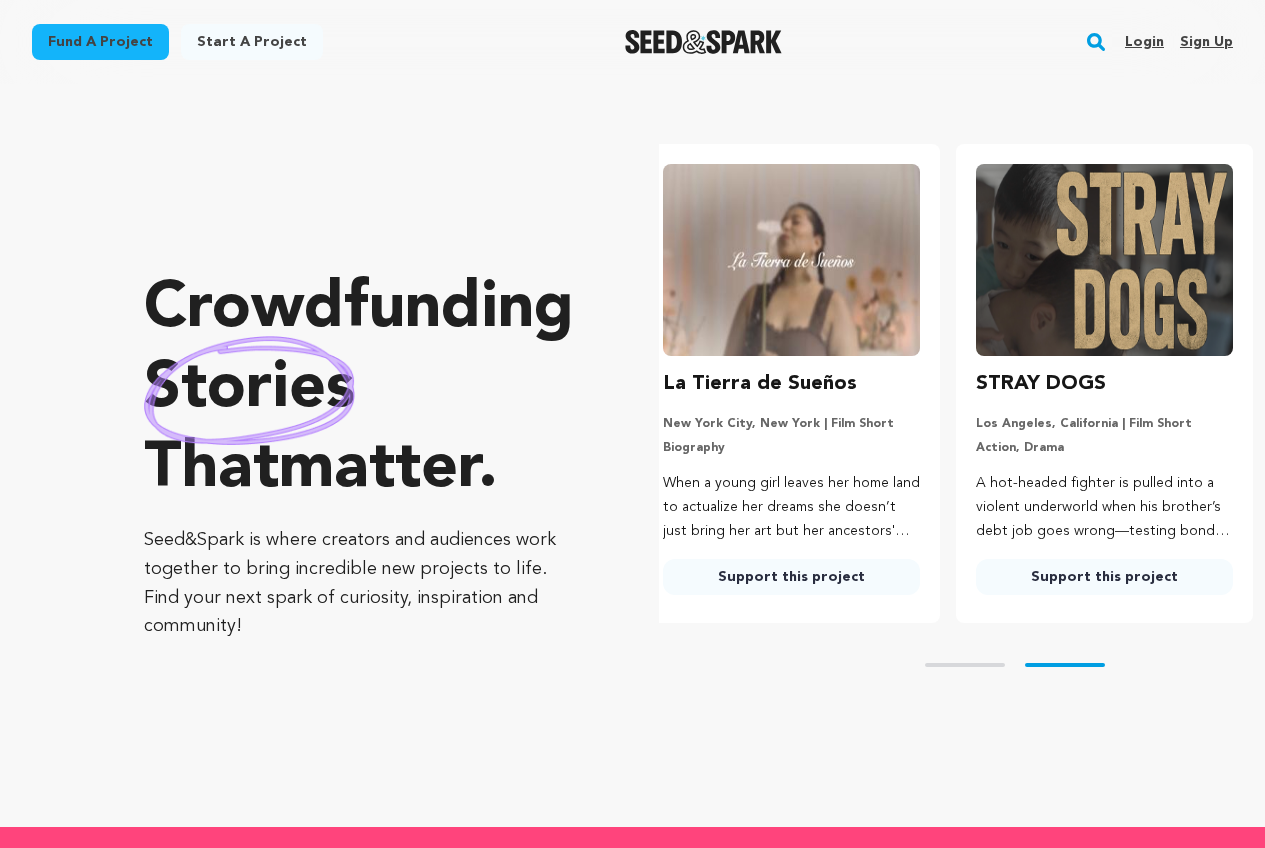 click on "Sign up" at bounding box center (1206, 42) 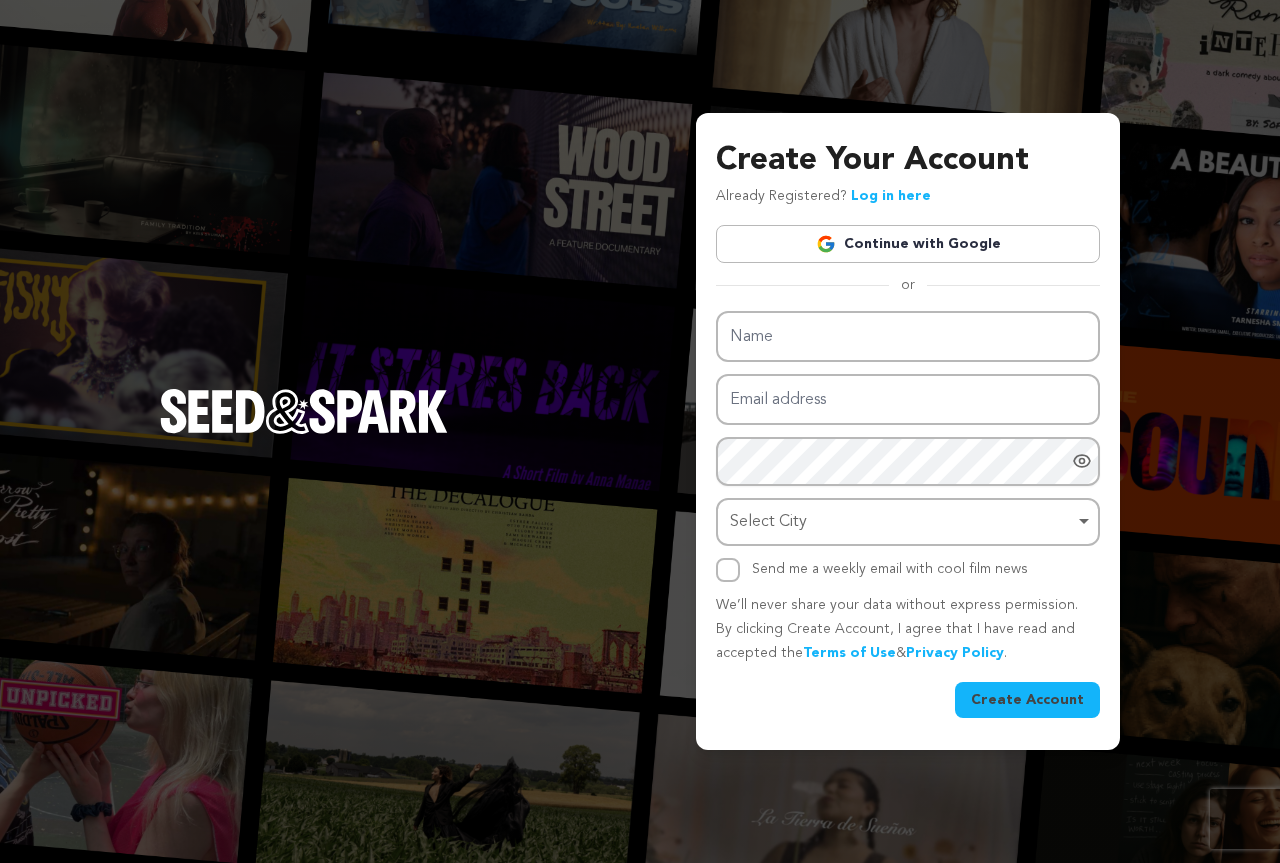 scroll, scrollTop: 0, scrollLeft: 0, axis: both 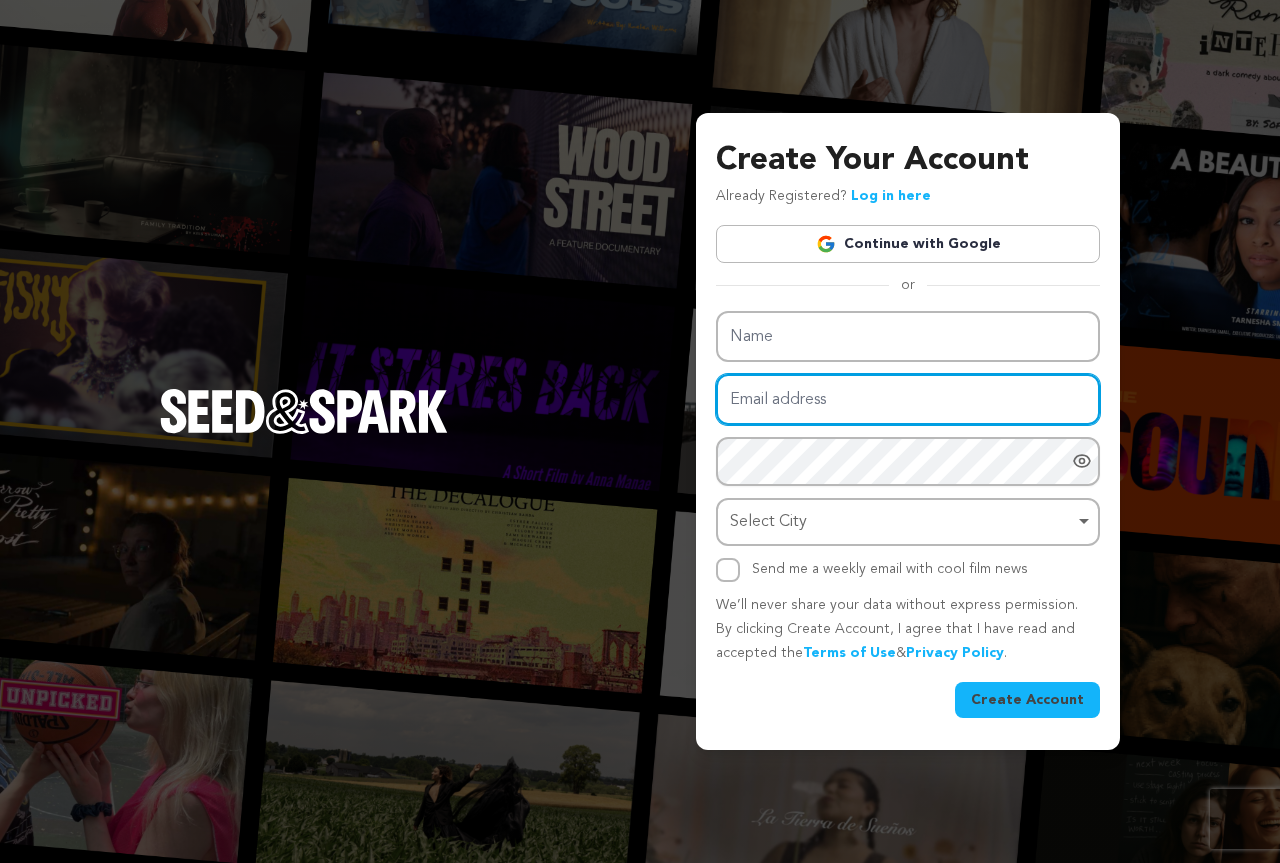 click on "Email address" at bounding box center (908, 399) 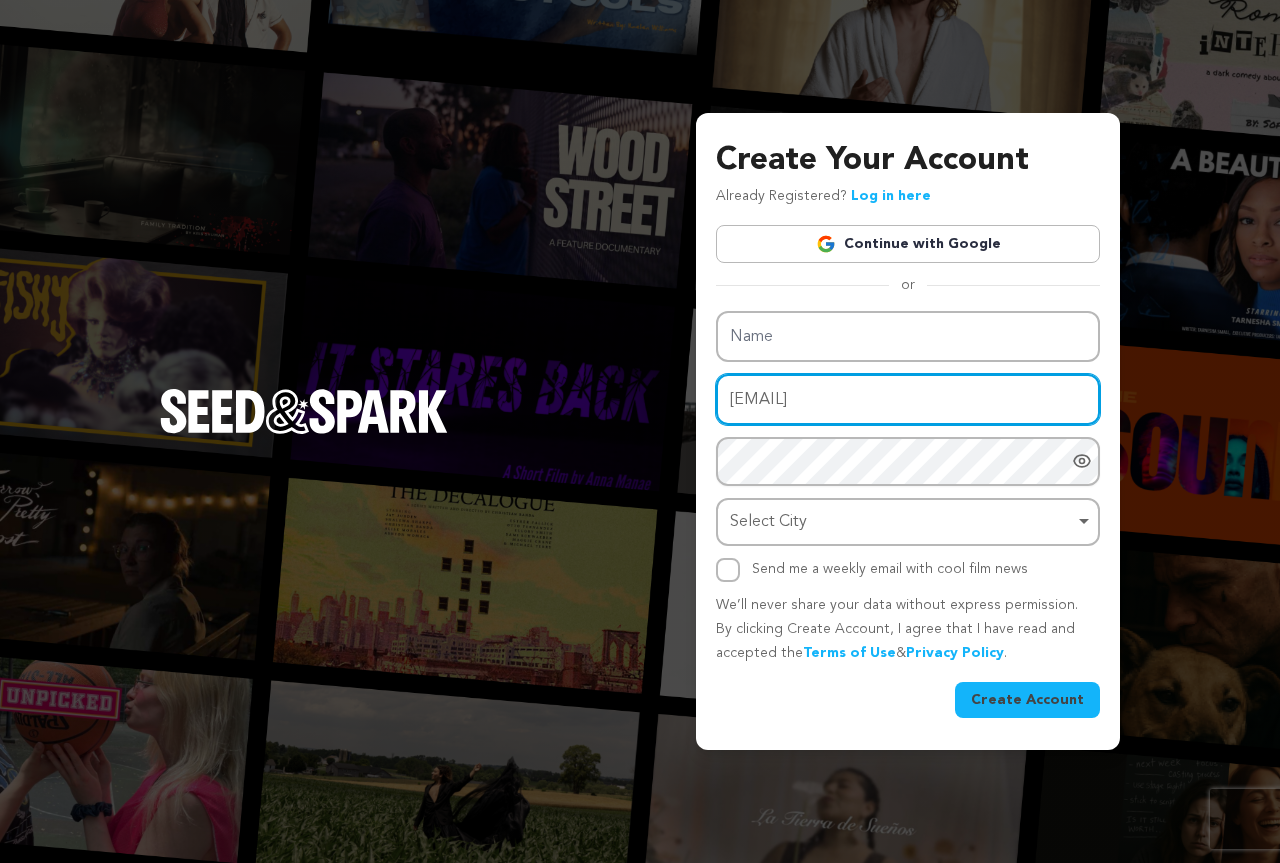 type on "yowid54281@hostbyt.com" 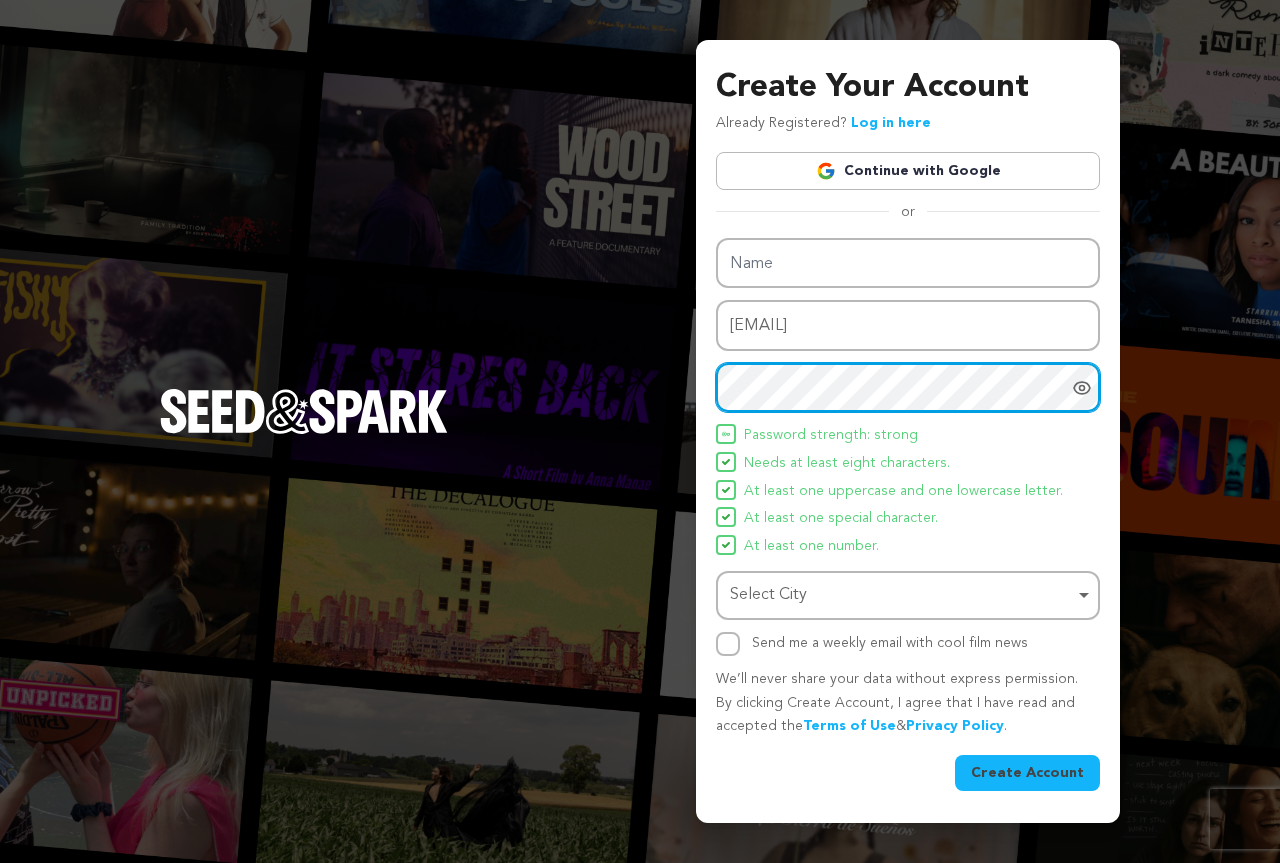 click on "Select City Remove item" at bounding box center [902, 595] 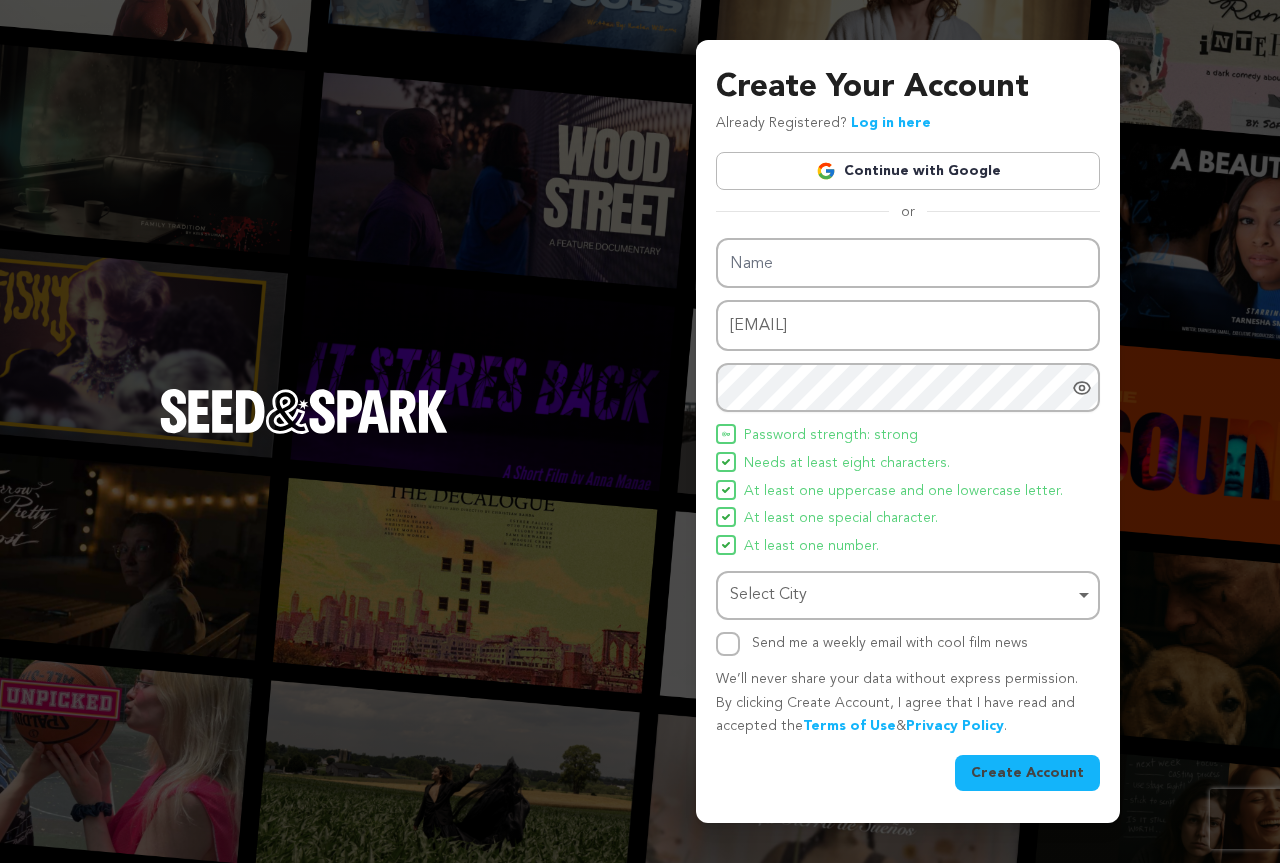 click on "Select City Remove item" at bounding box center (902, 595) 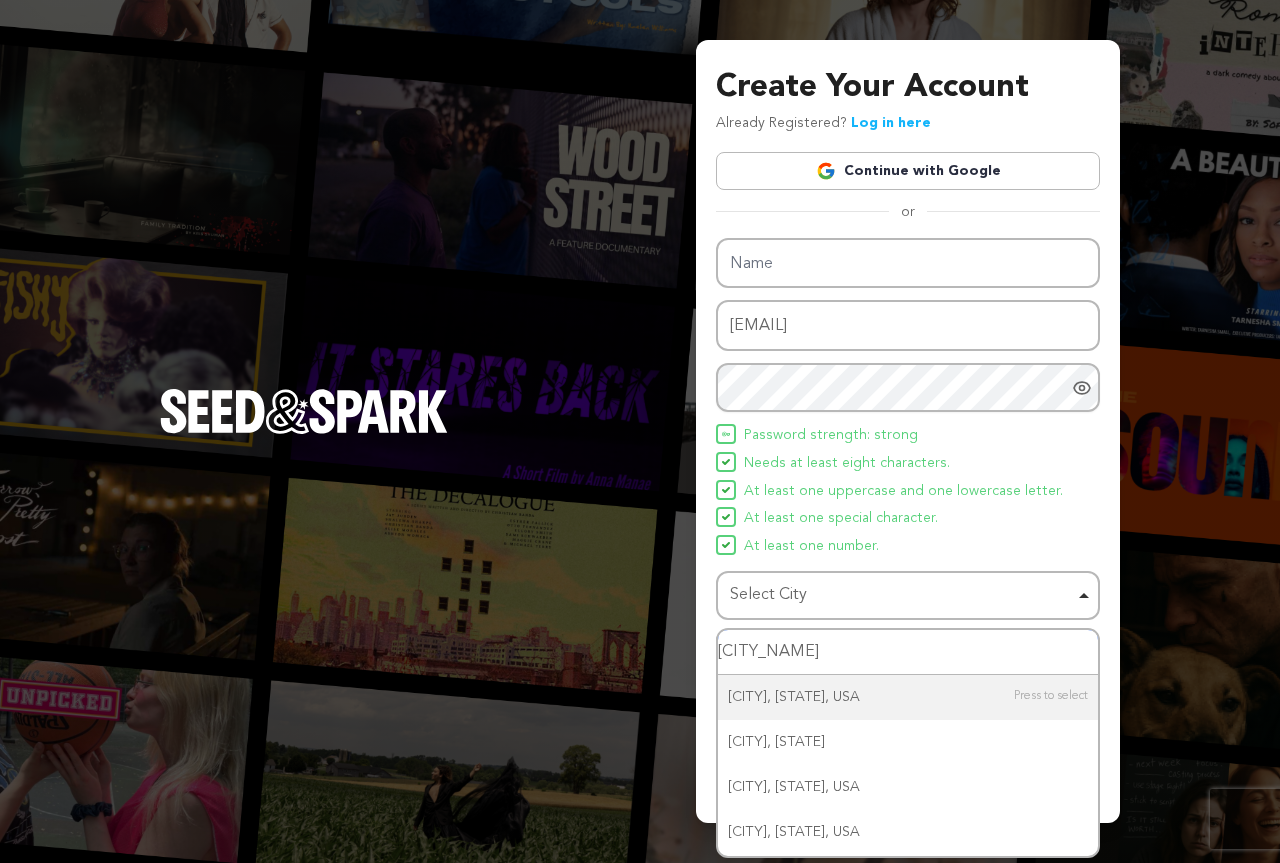 click on "panchkula" at bounding box center [908, 652] 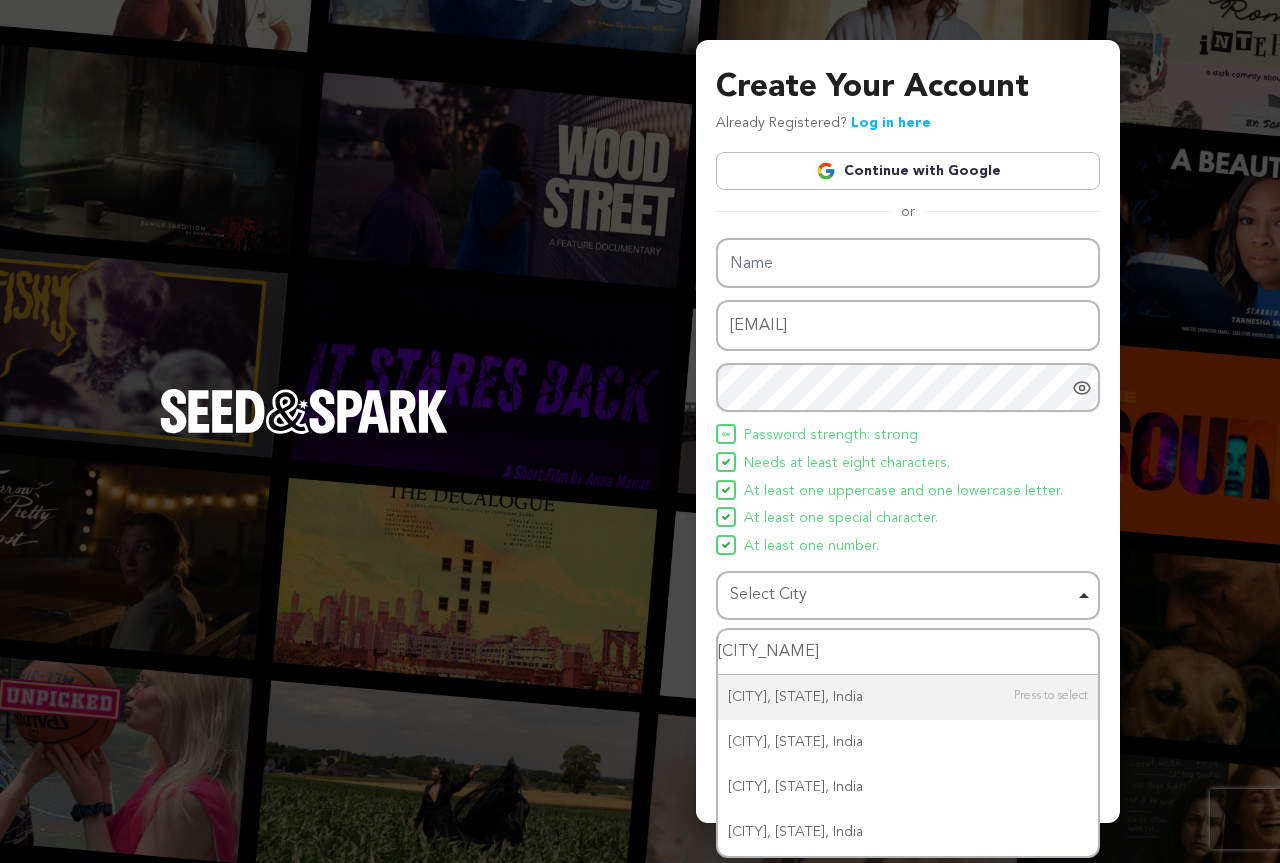 type on "[CITY]" 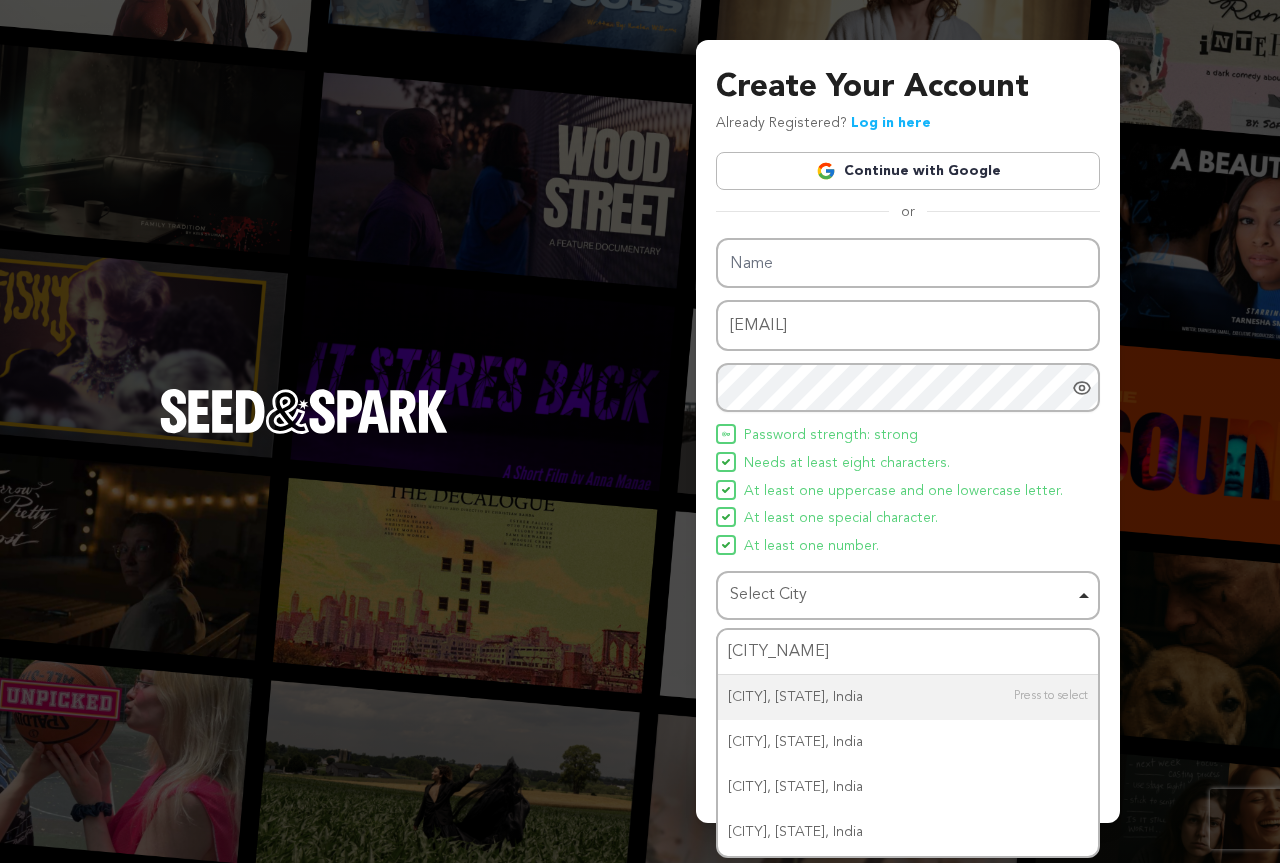 type 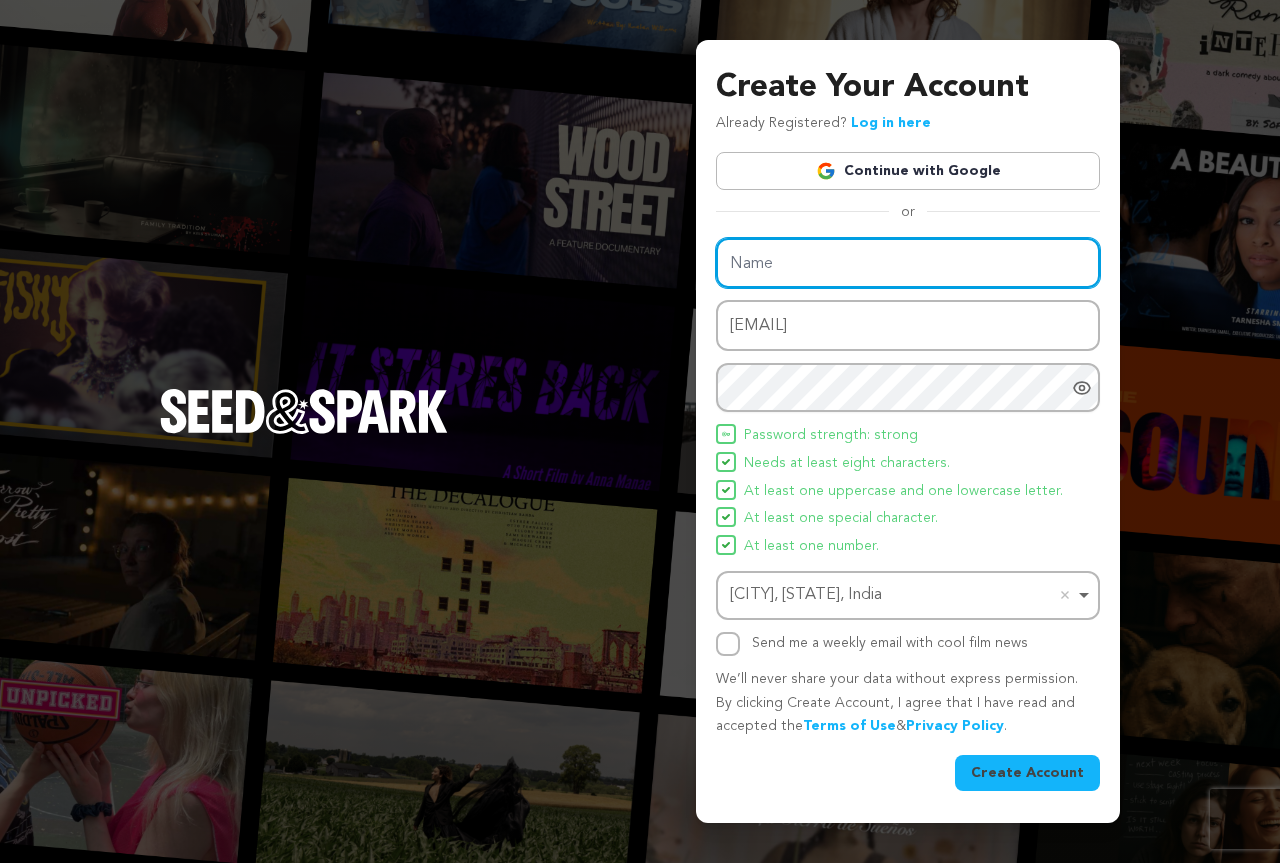 click on "Name" at bounding box center (908, 263) 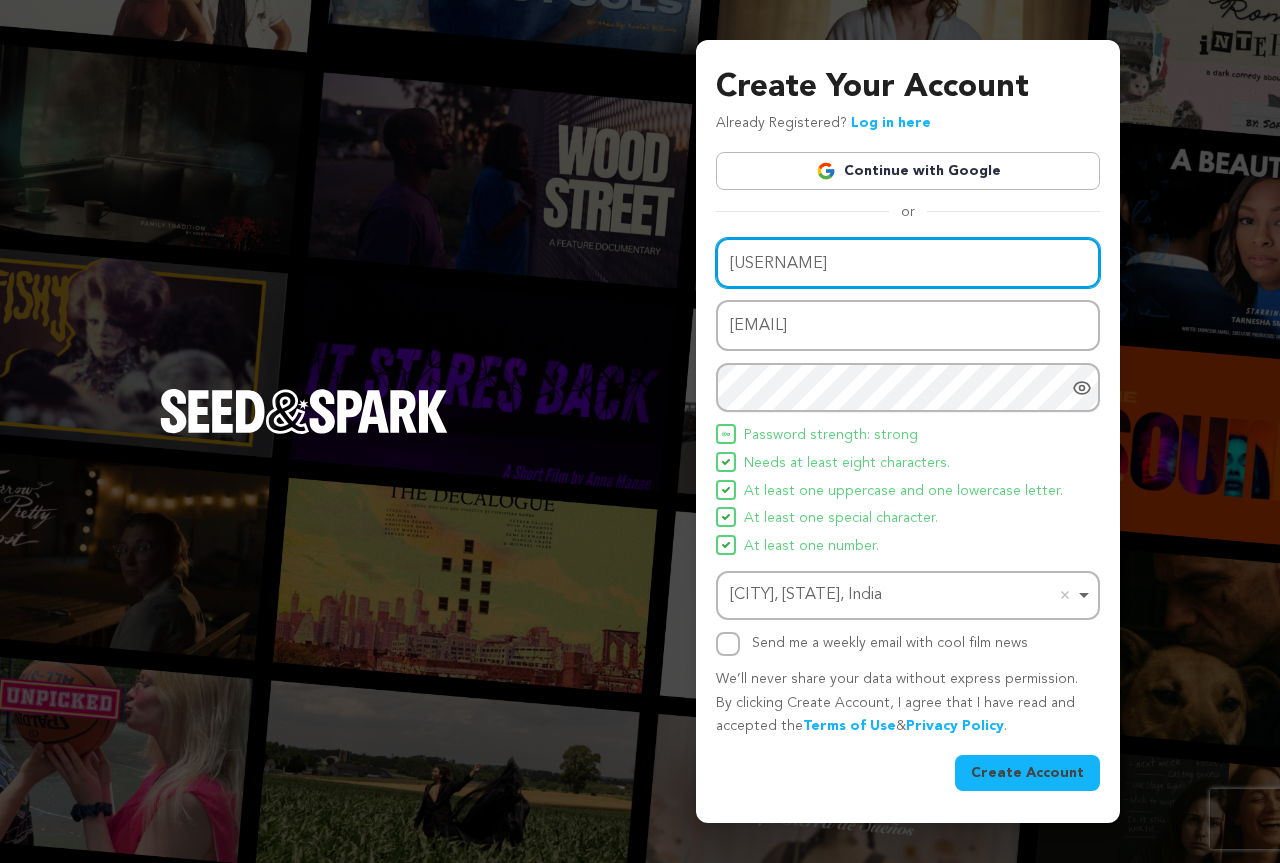 type on "[FIRST]789" 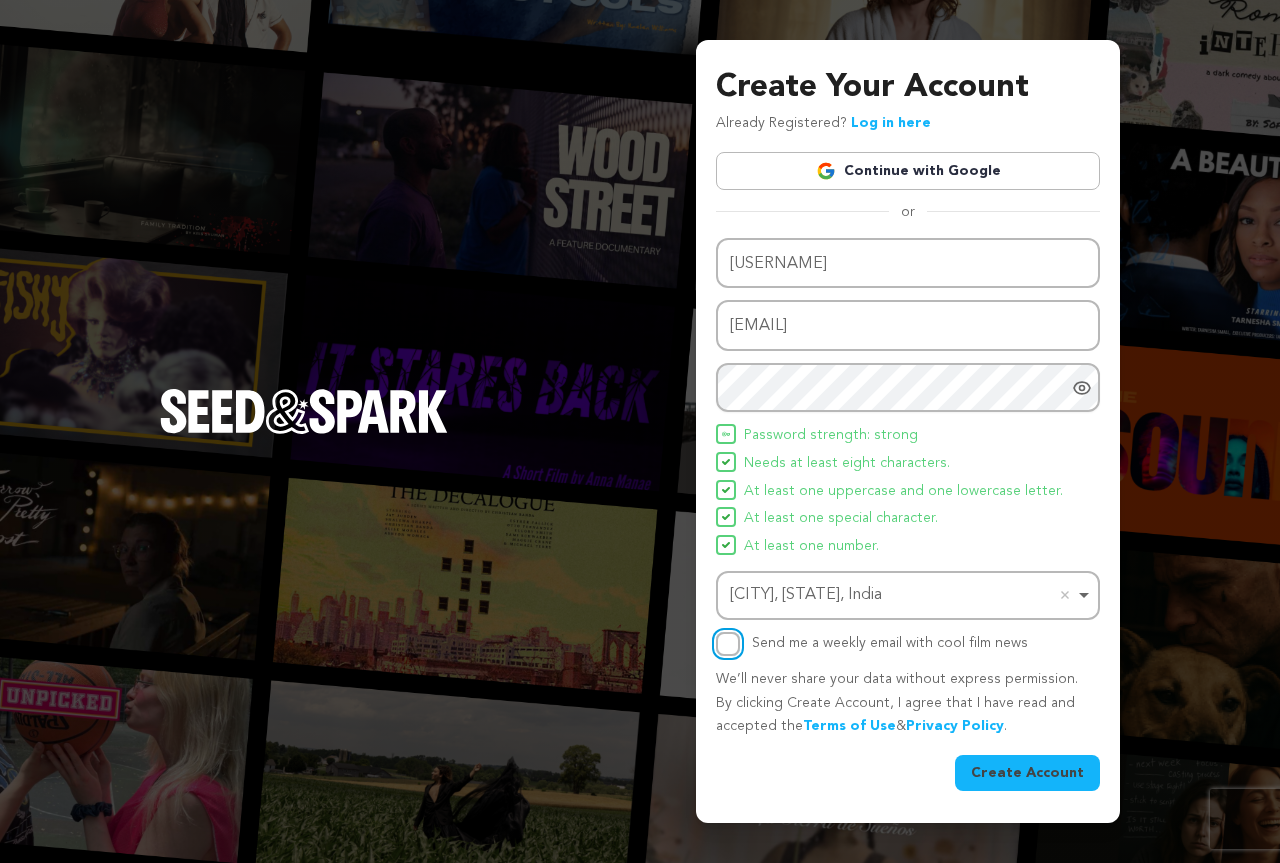 click on "Send me a weekly email with cool film news" at bounding box center [728, 644] 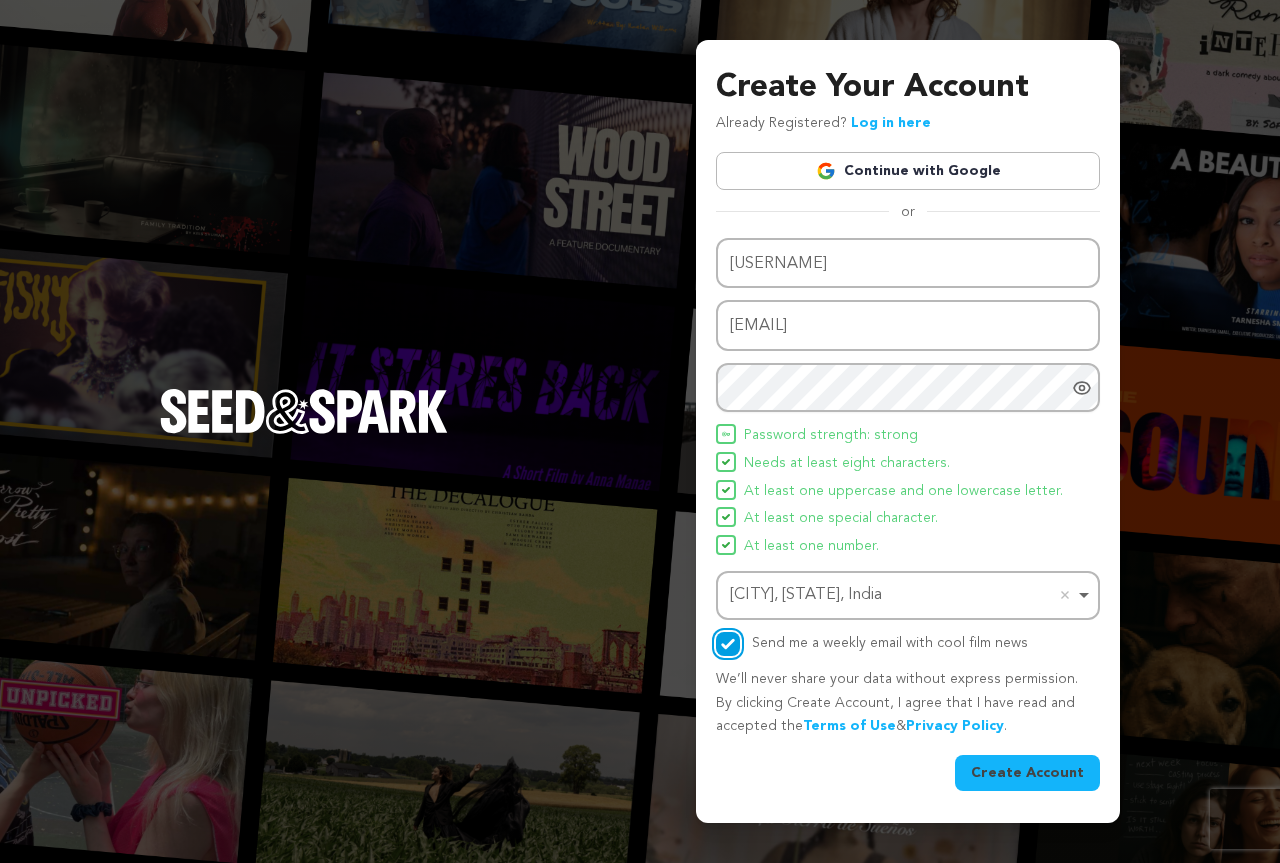 click on "Send me a weekly email with cool film news" at bounding box center (728, 644) 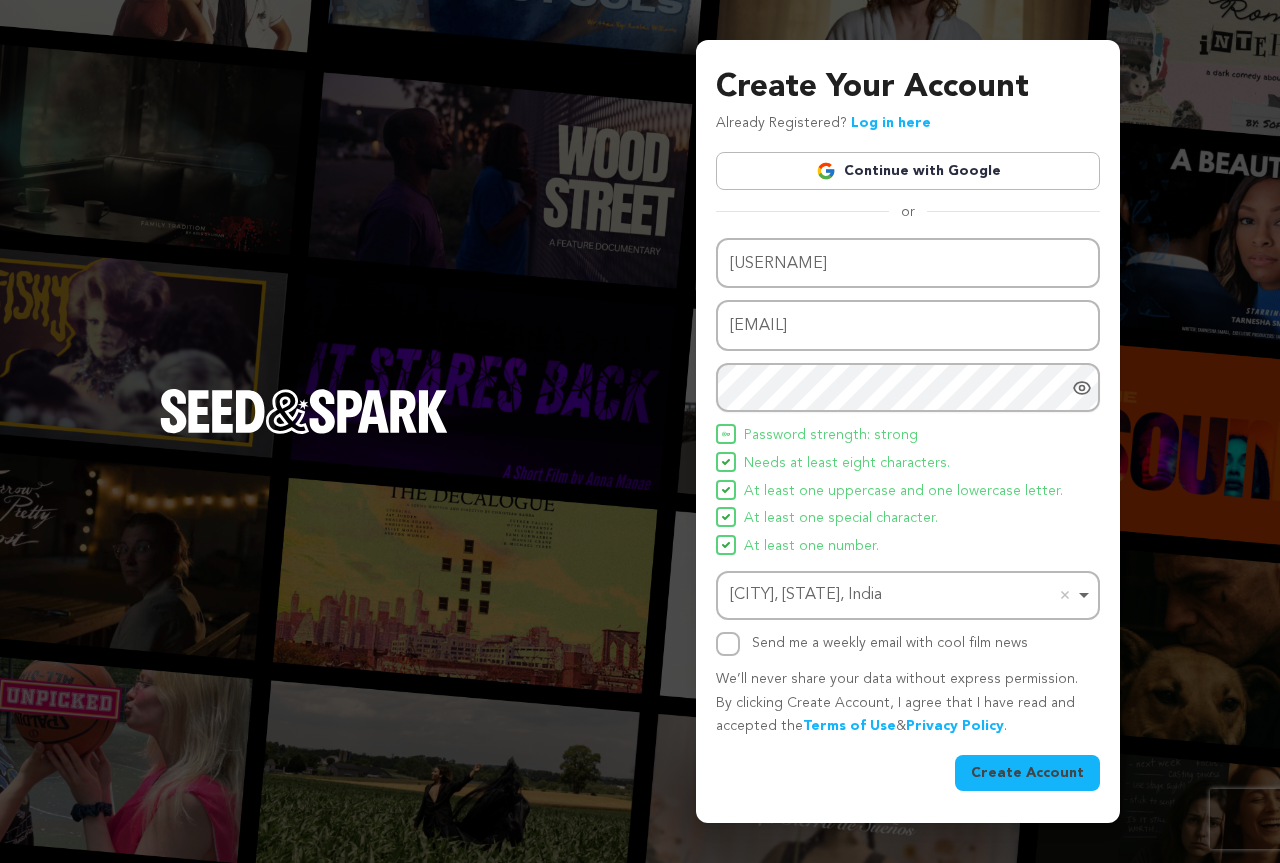 click on "Create Account" at bounding box center (1027, 773) 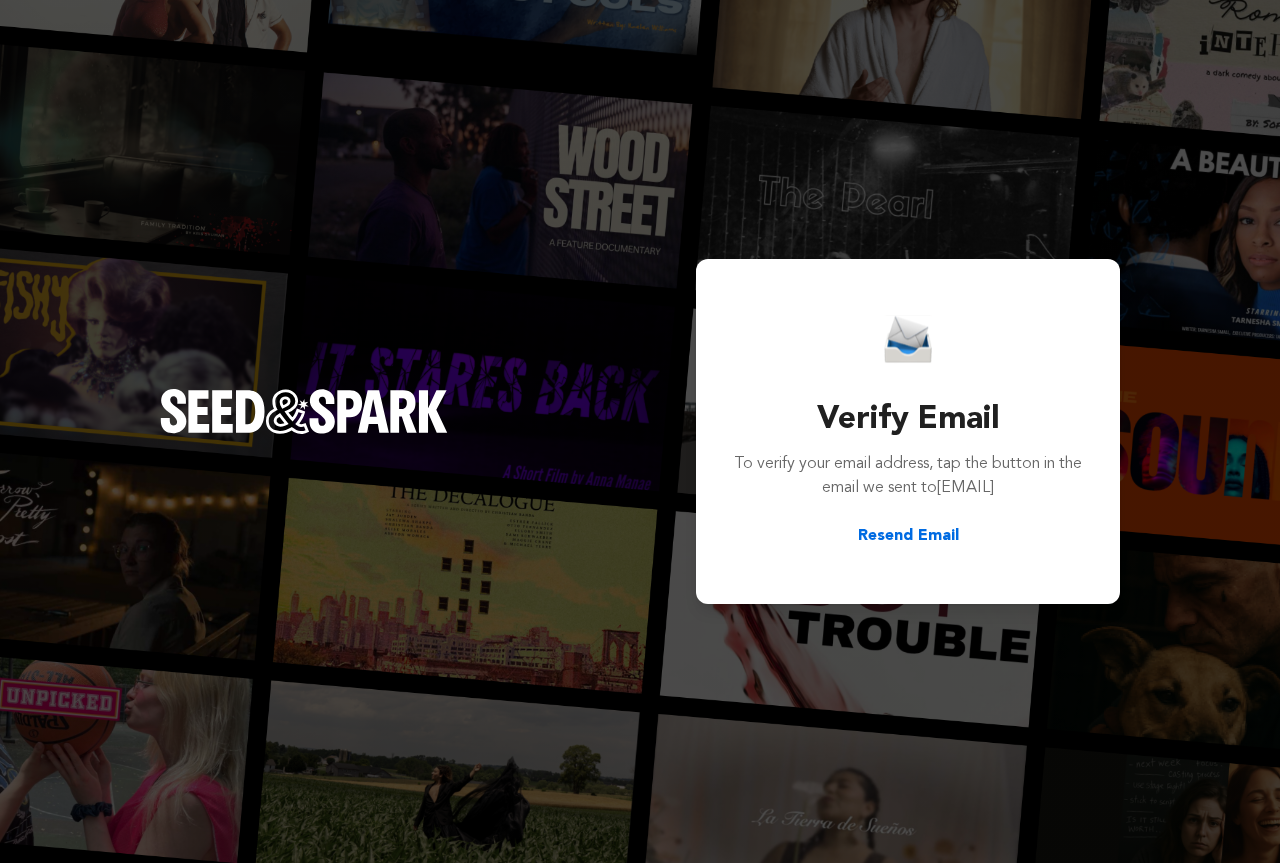 scroll, scrollTop: 0, scrollLeft: 0, axis: both 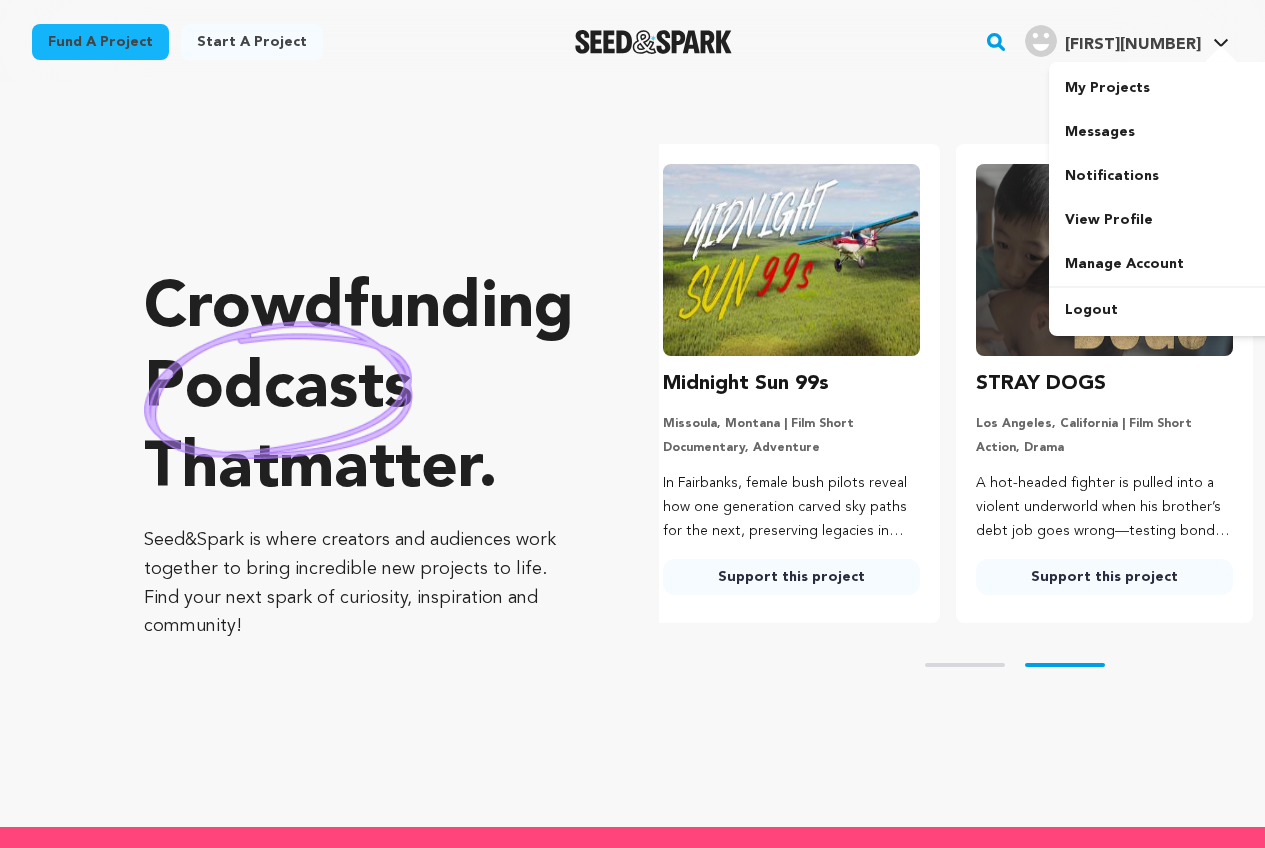 click on "[FIRST]789" at bounding box center (1113, 41) 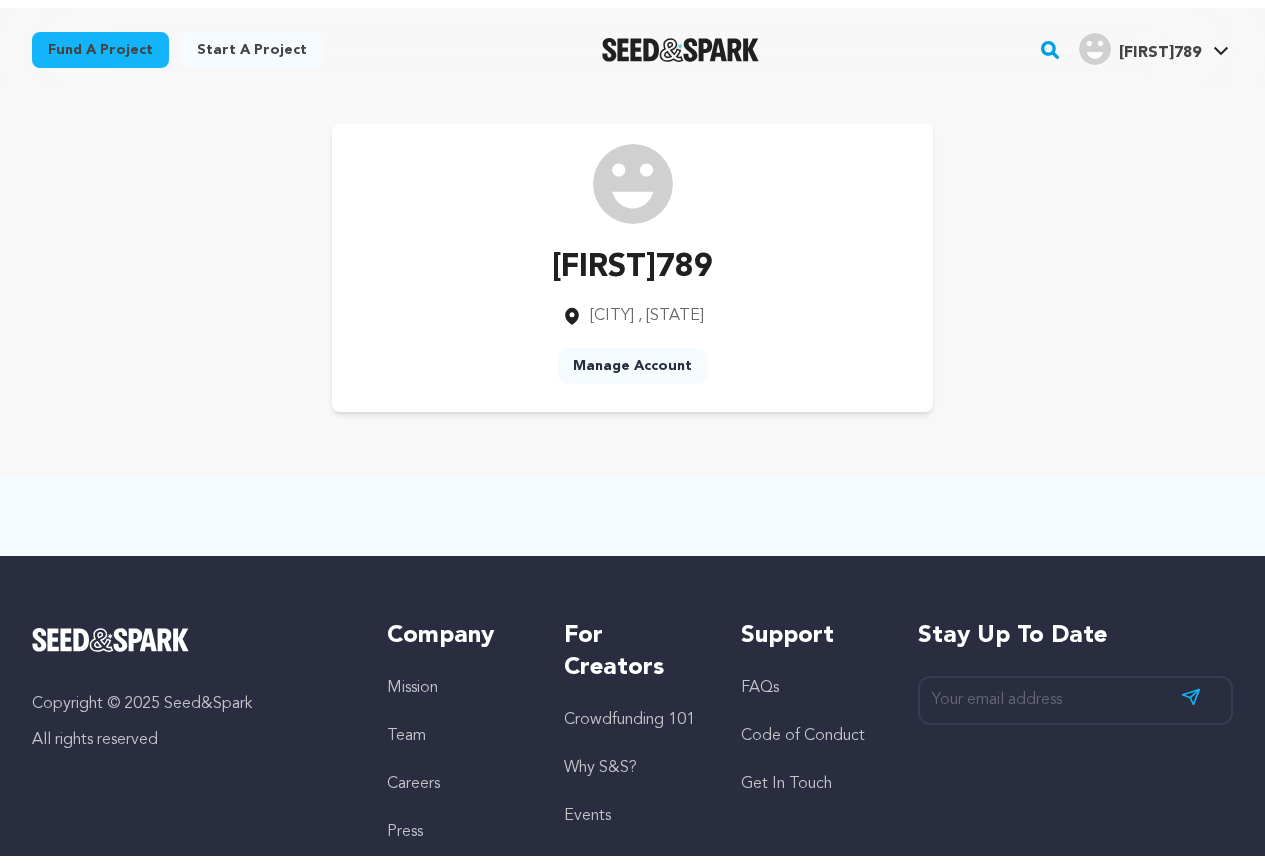 scroll, scrollTop: 0, scrollLeft: 0, axis: both 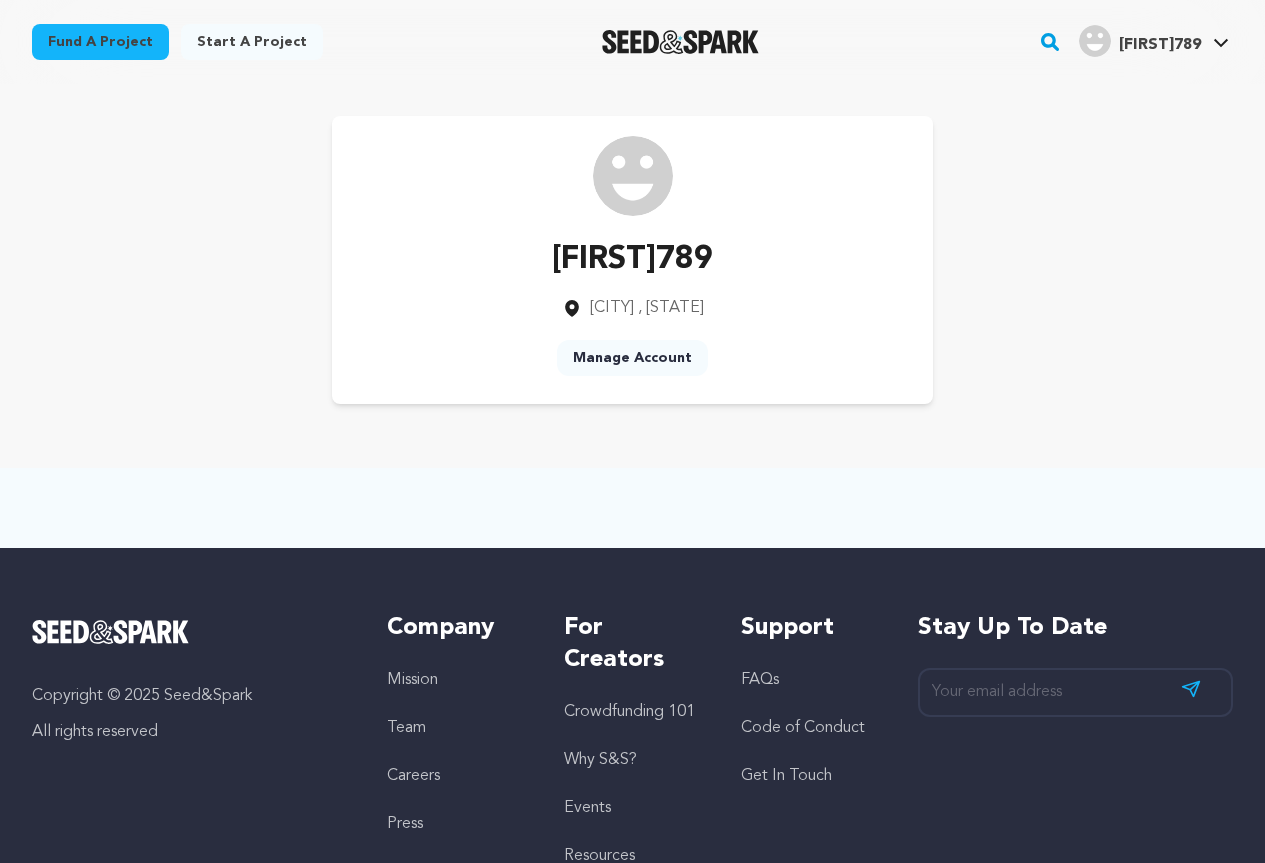 click on "Manage Account" at bounding box center [632, 358] 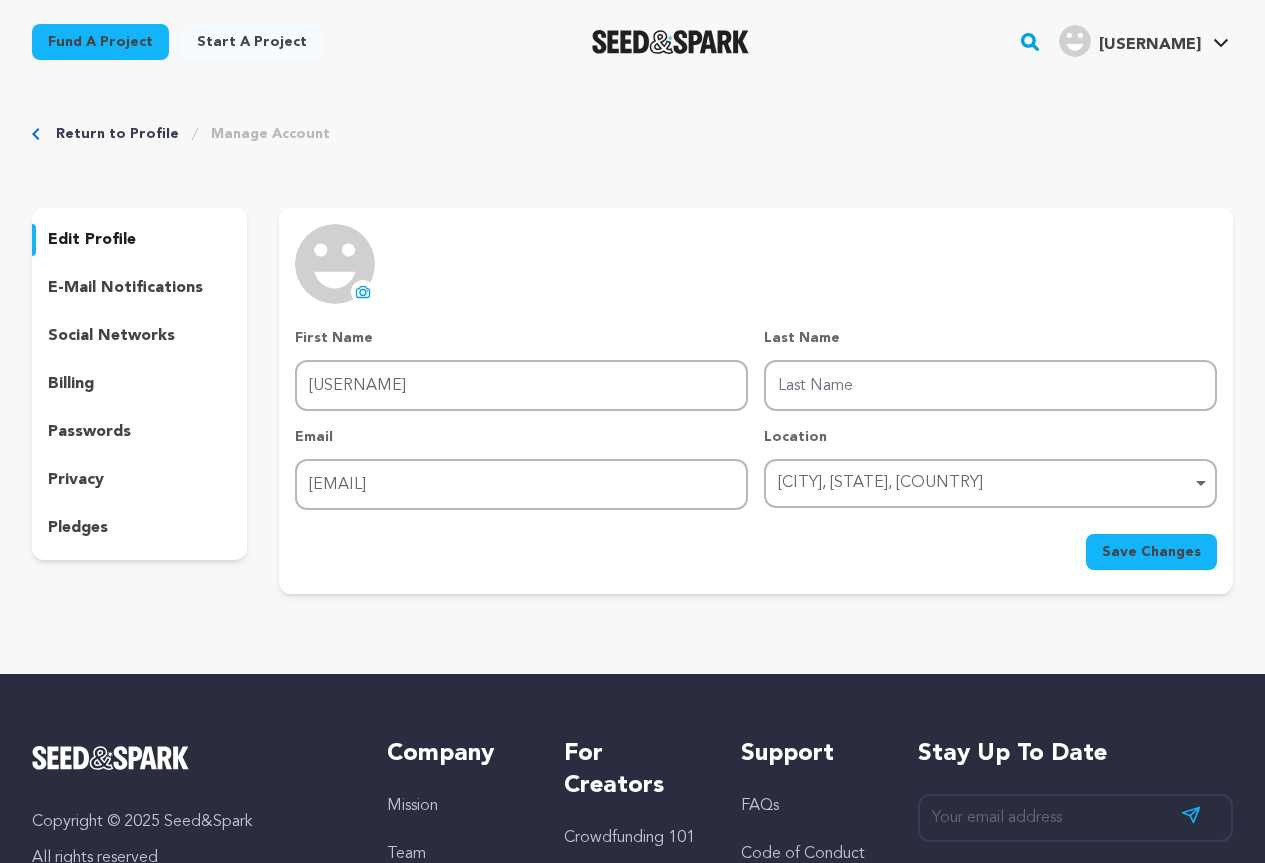 scroll, scrollTop: 0, scrollLeft: 0, axis: both 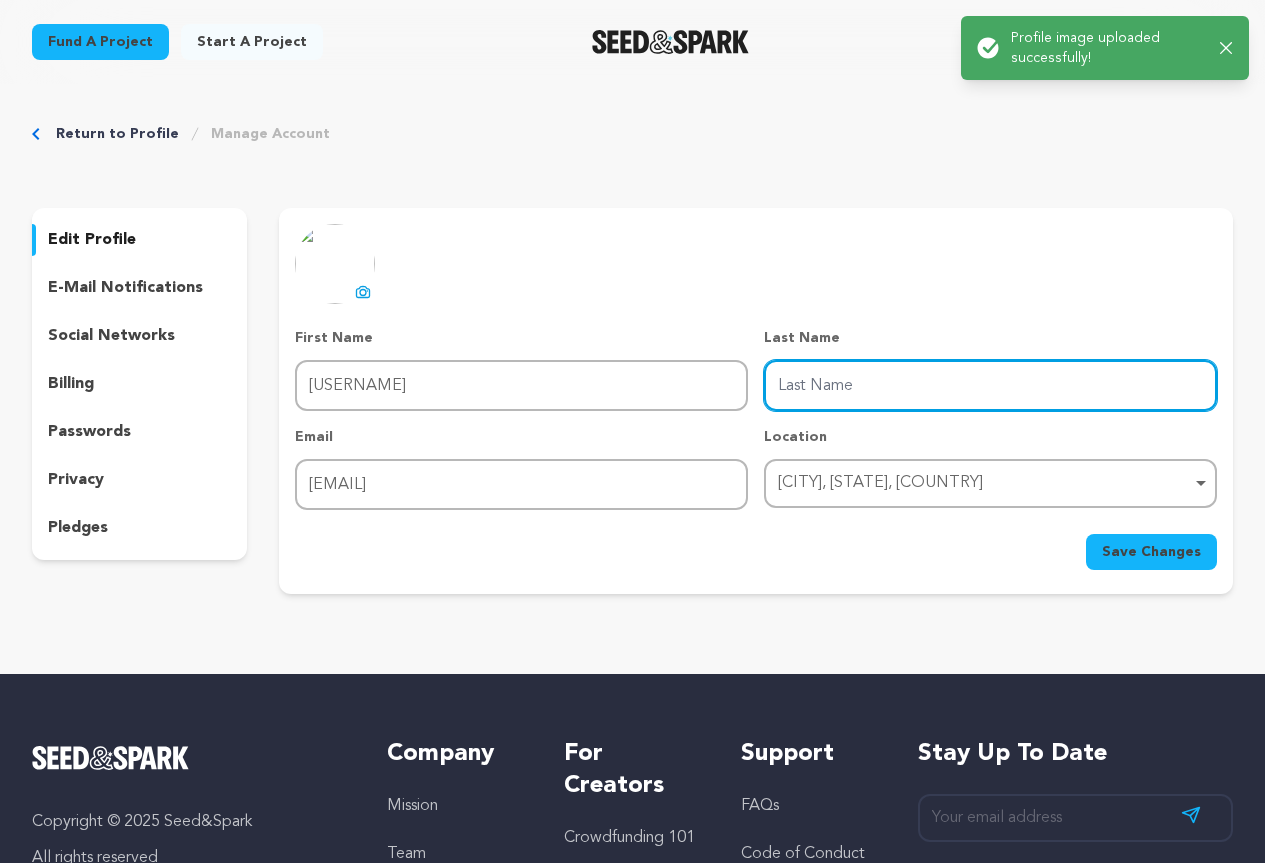 click on "Last Name" at bounding box center (990, 385) 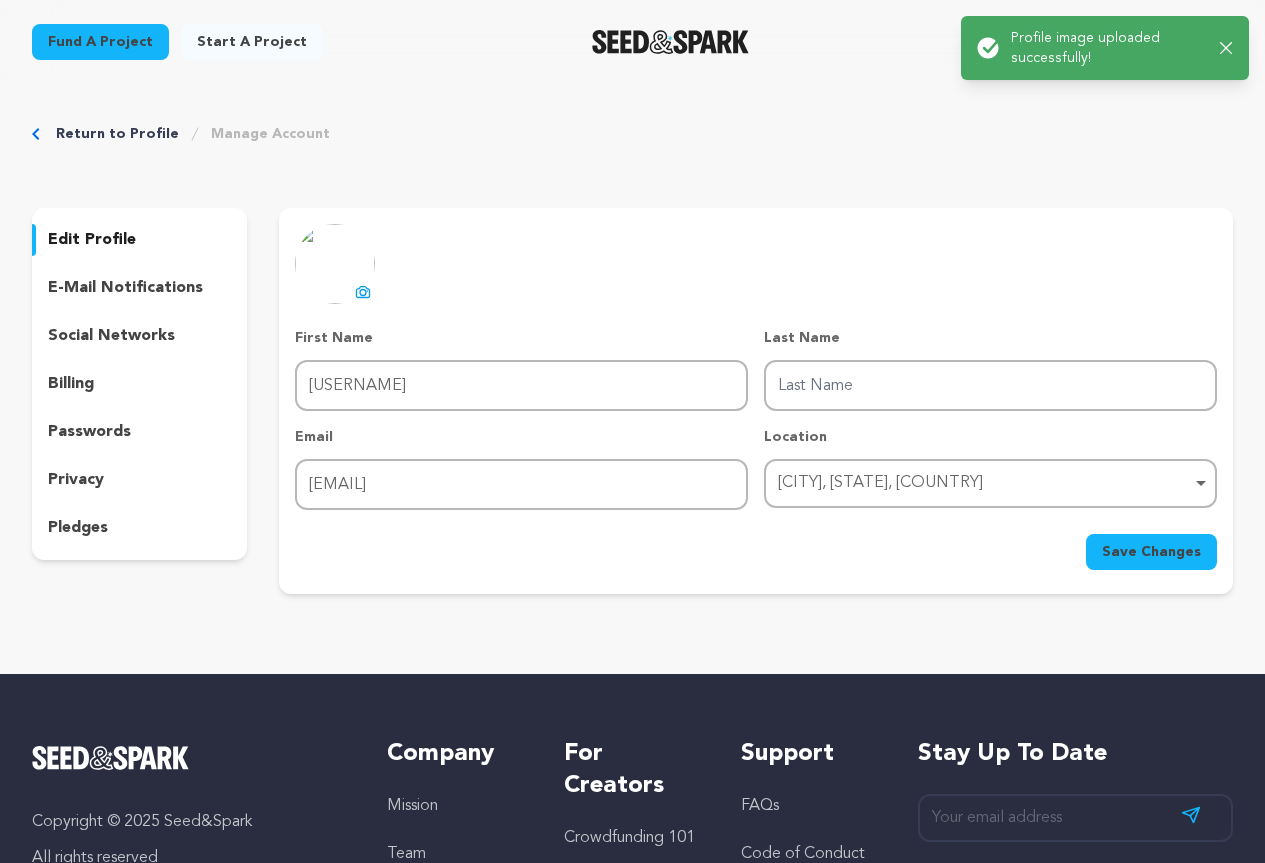 click on "uploading spinner
upload profile image
First Name
First Name
Praveen789
Last Name
Last Name
Email
Email
yowid54281@hostbyt.com
Location
Panchkula, Haryana, India  Panchkula, Haryana, India Remove item  Panchkula, Haryana, India" at bounding box center [756, 397] 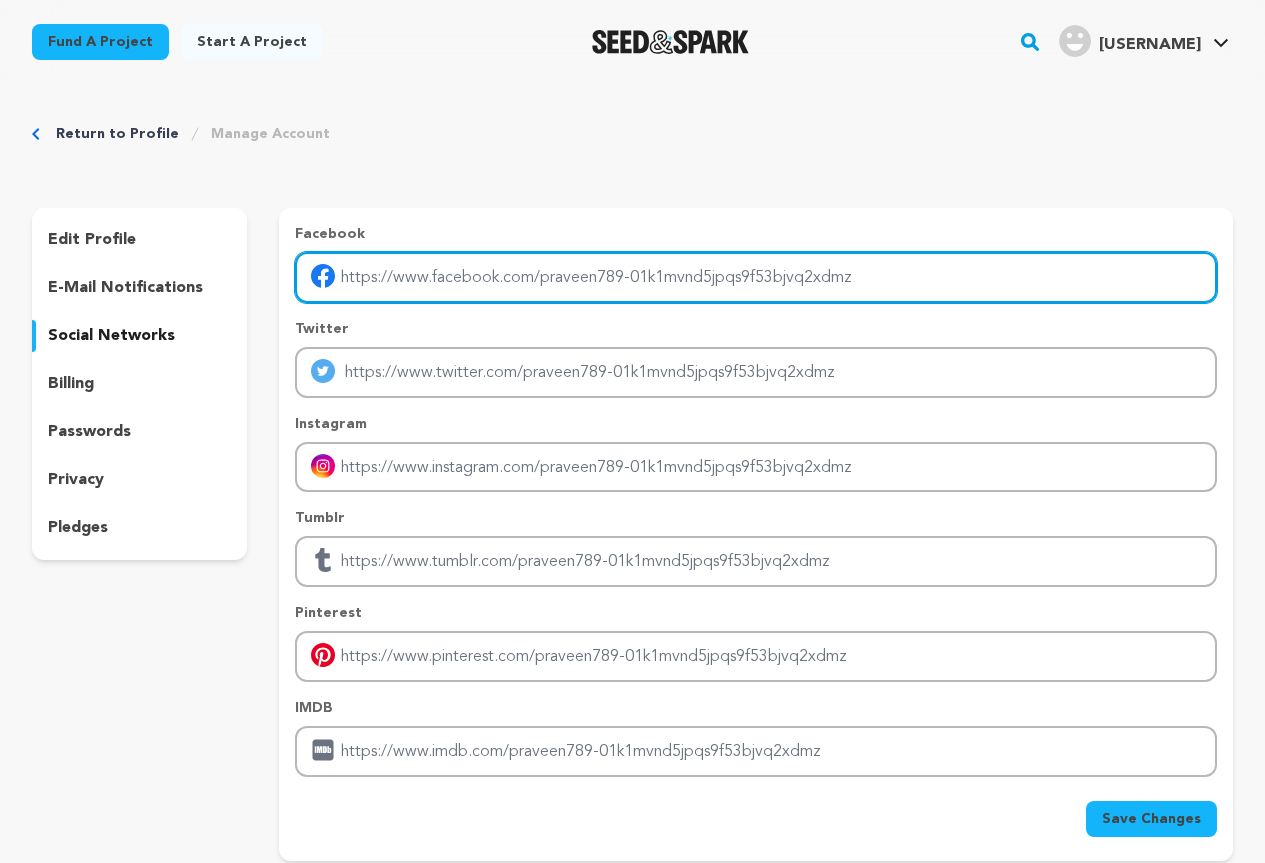 click at bounding box center (756, 277) 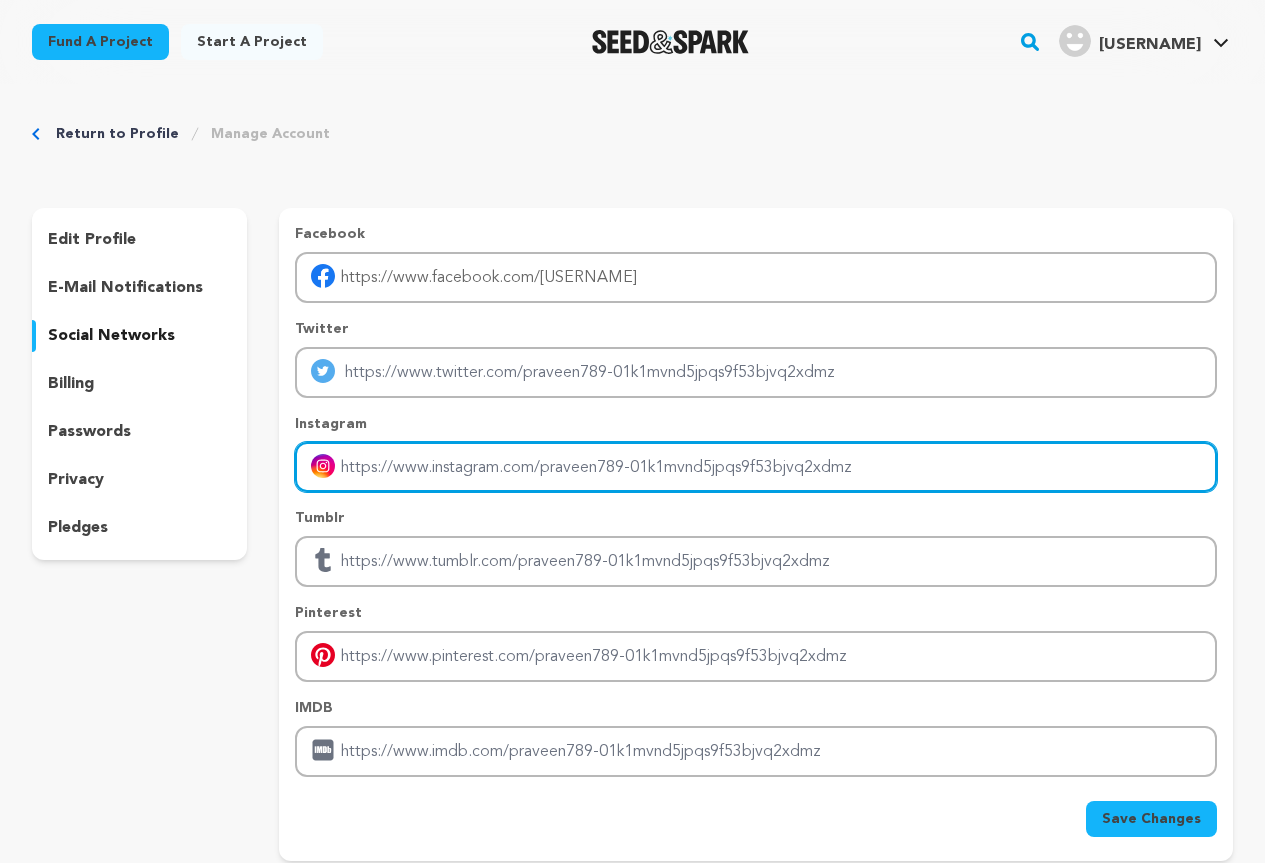 click at bounding box center (756, 467) 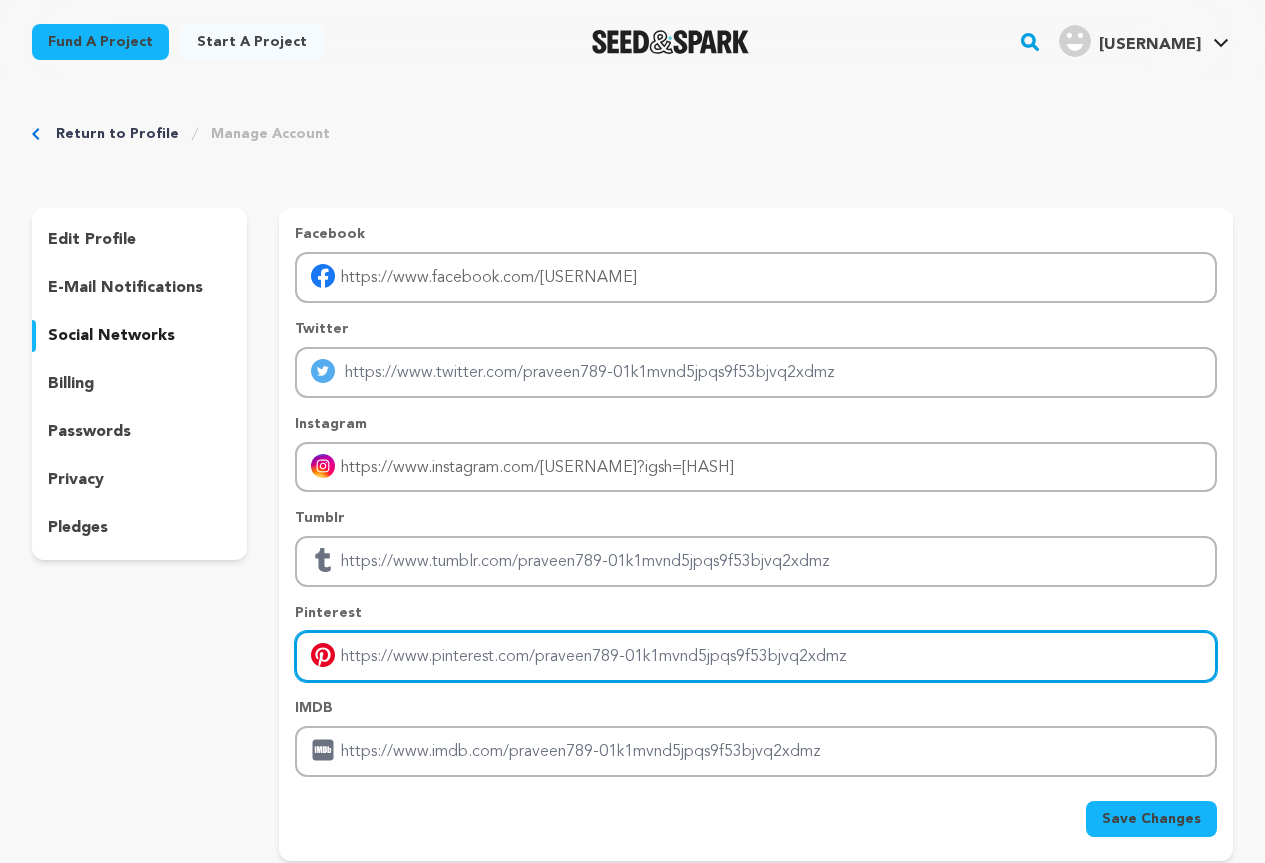 click at bounding box center (756, 656) 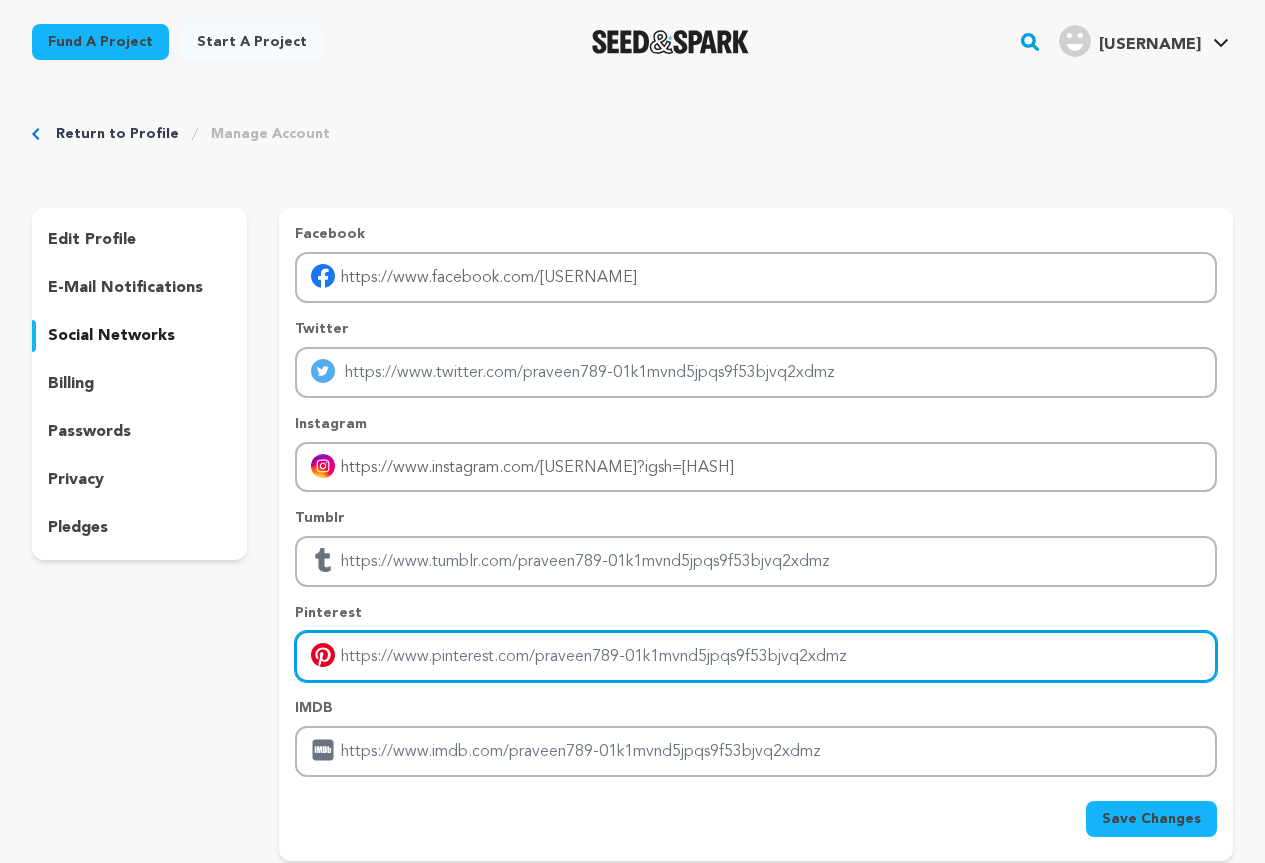 type on "https://pin.it/3PExJFpql" 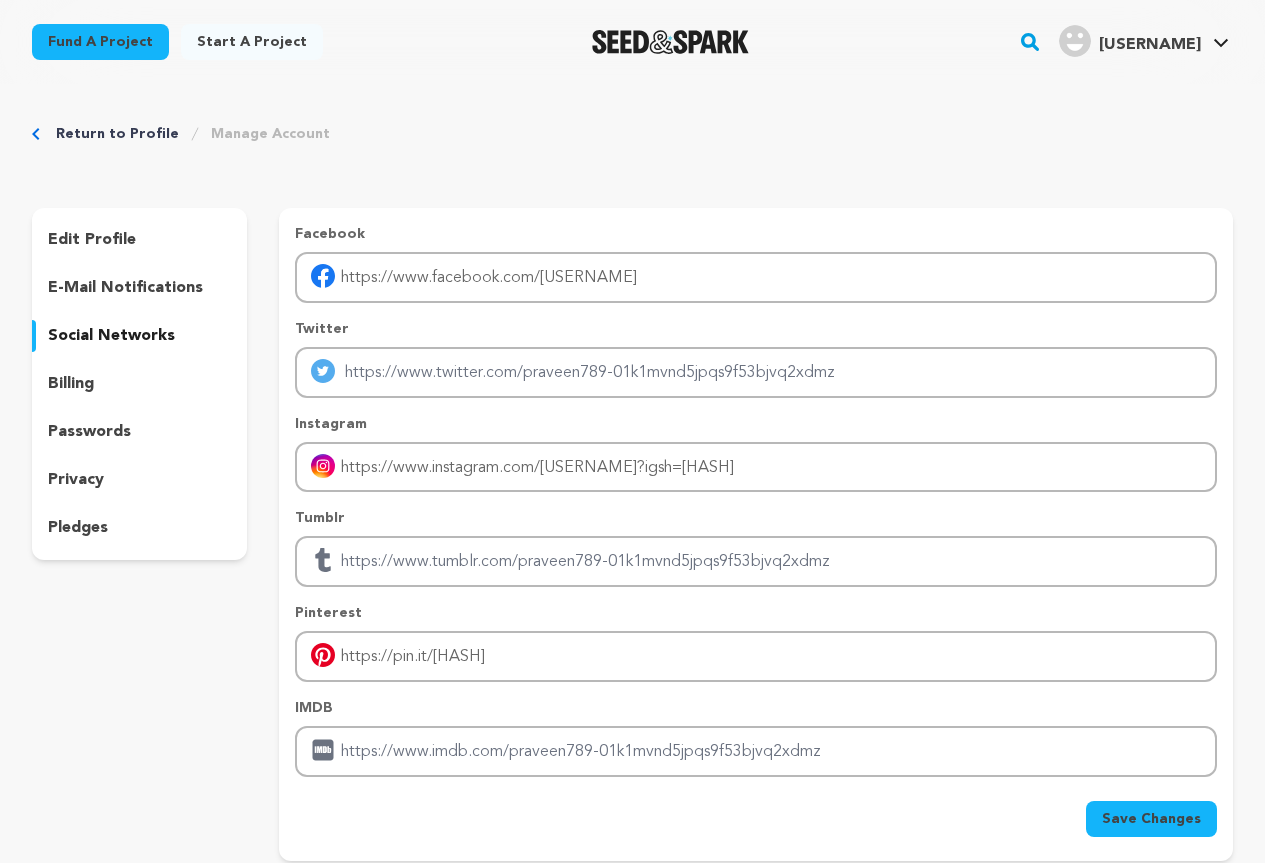 click on "Save Changes" at bounding box center [1151, 819] 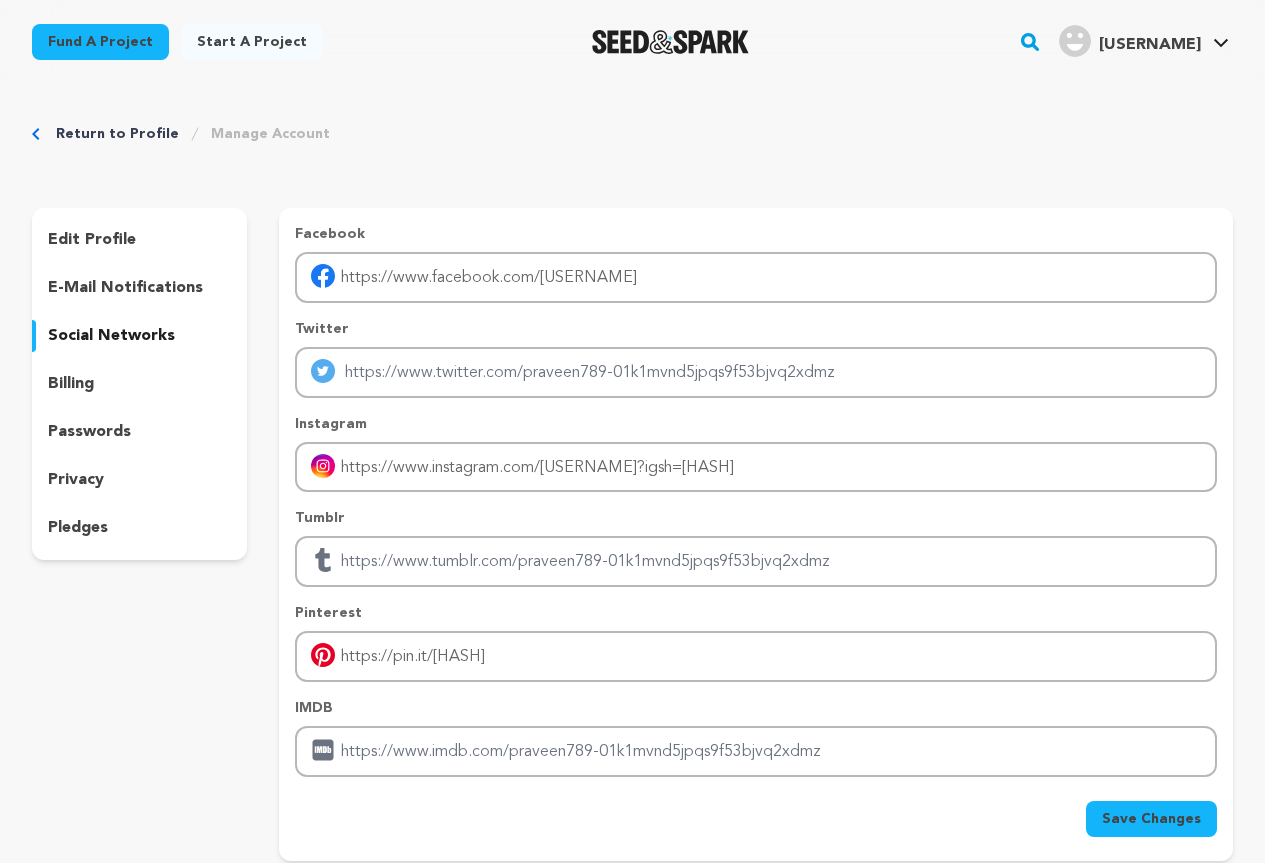 click 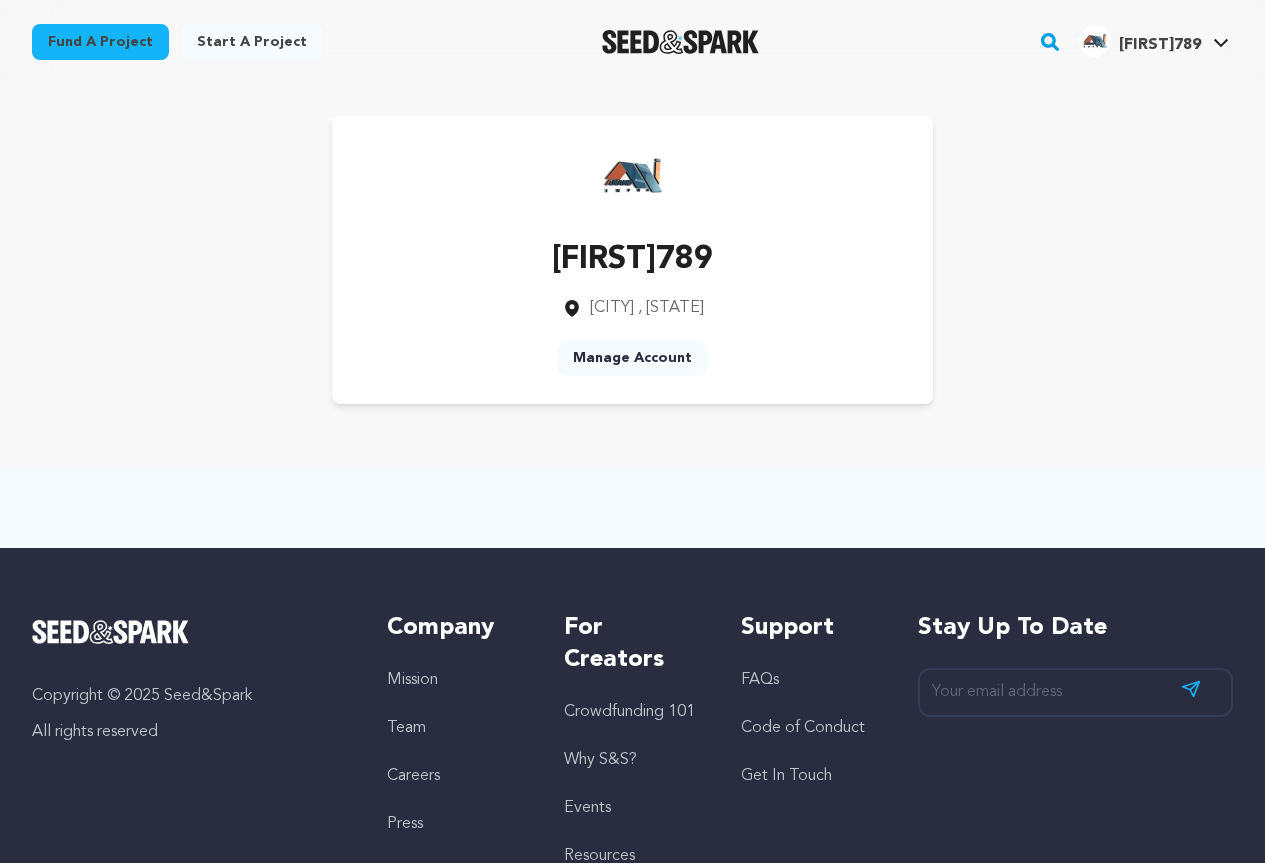 scroll, scrollTop: 0, scrollLeft: 0, axis: both 